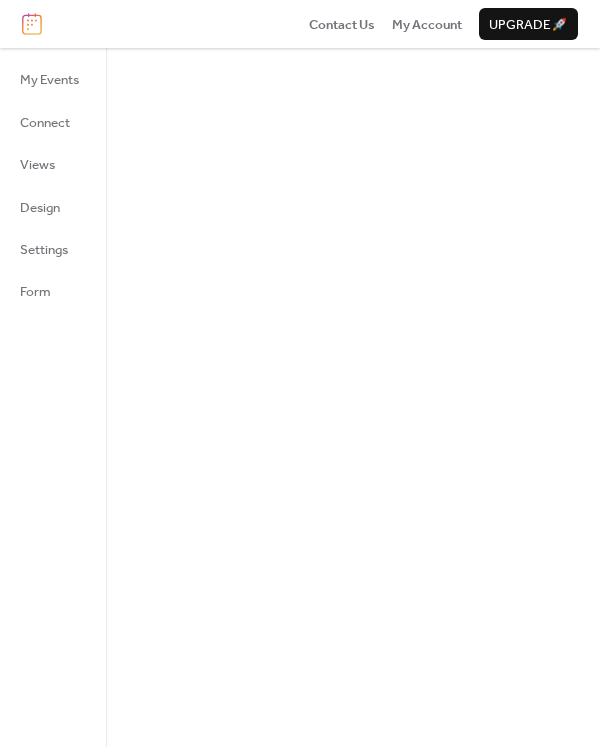 scroll, scrollTop: 0, scrollLeft: 0, axis: both 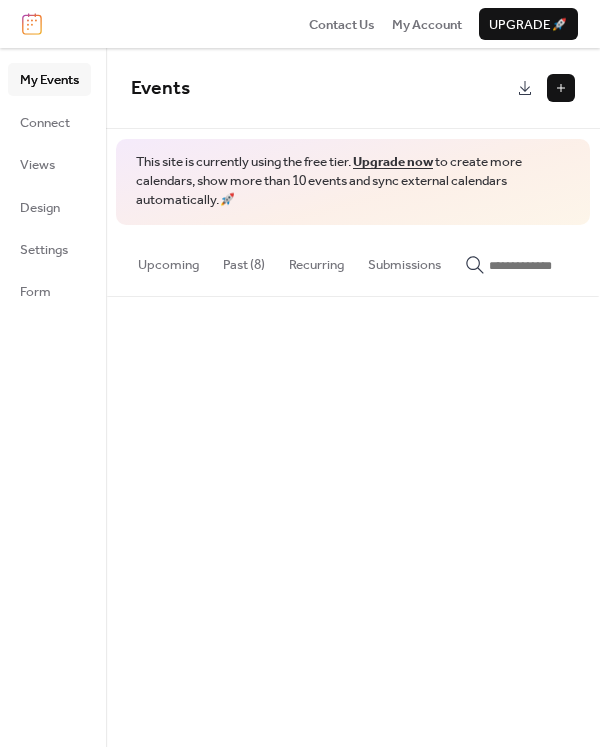 click at bounding box center [561, 88] 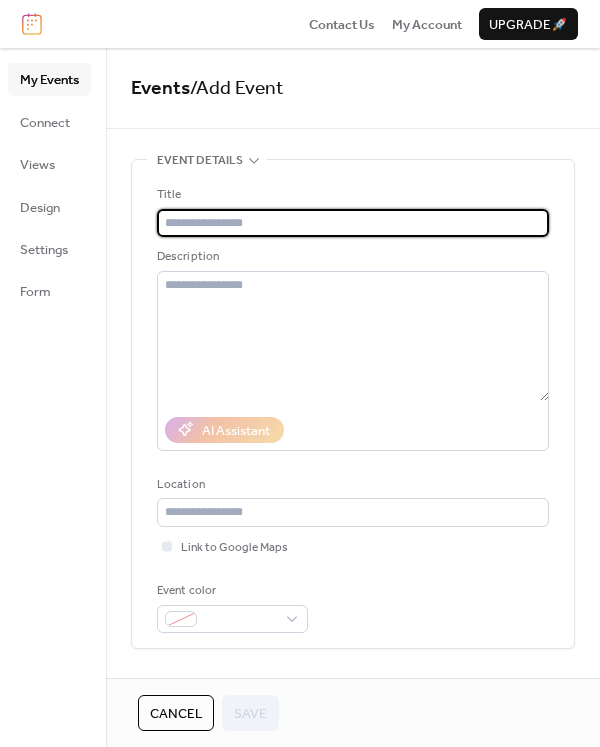 click at bounding box center (353, 223) 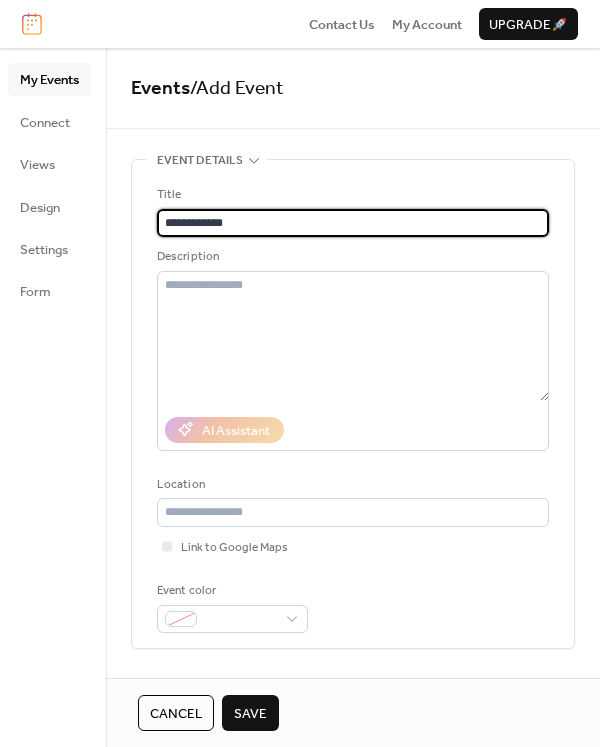 type on "**********" 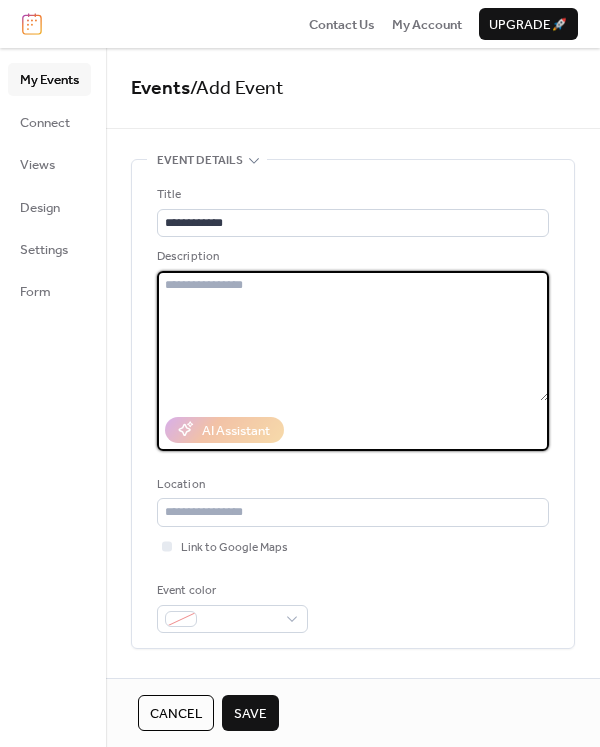 click at bounding box center (353, 336) 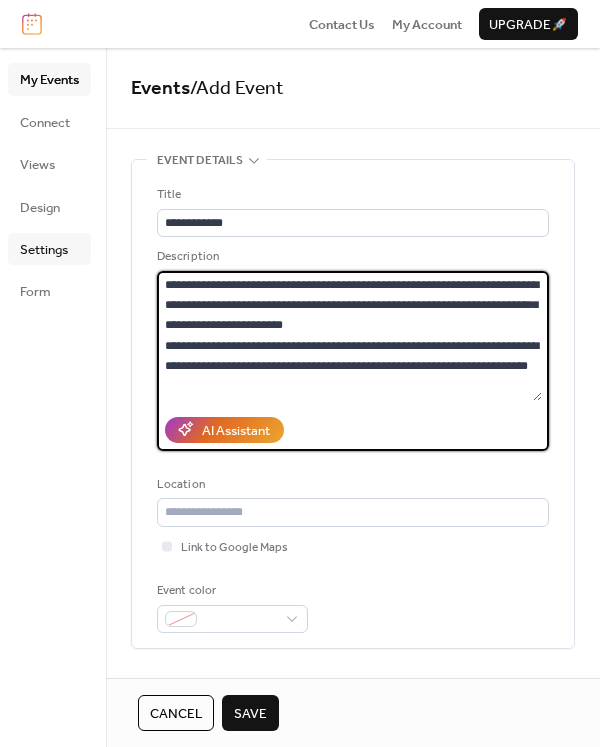 type on "**********" 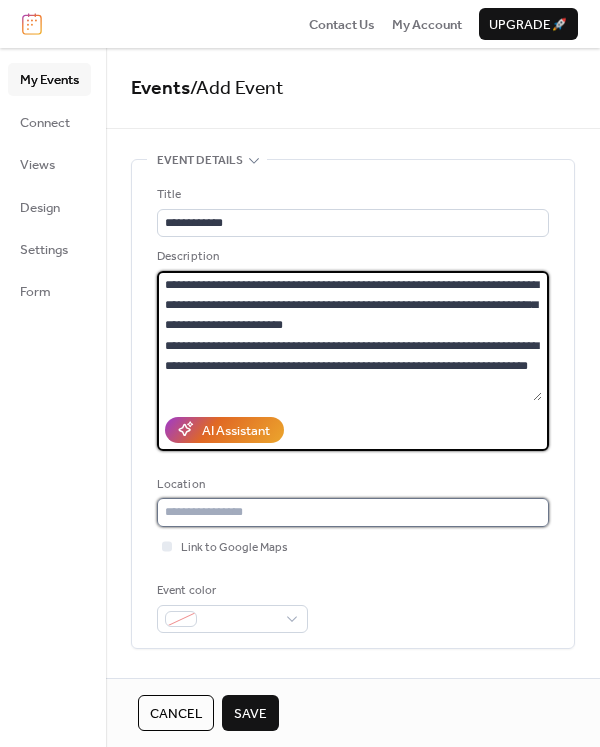 click at bounding box center [353, 512] 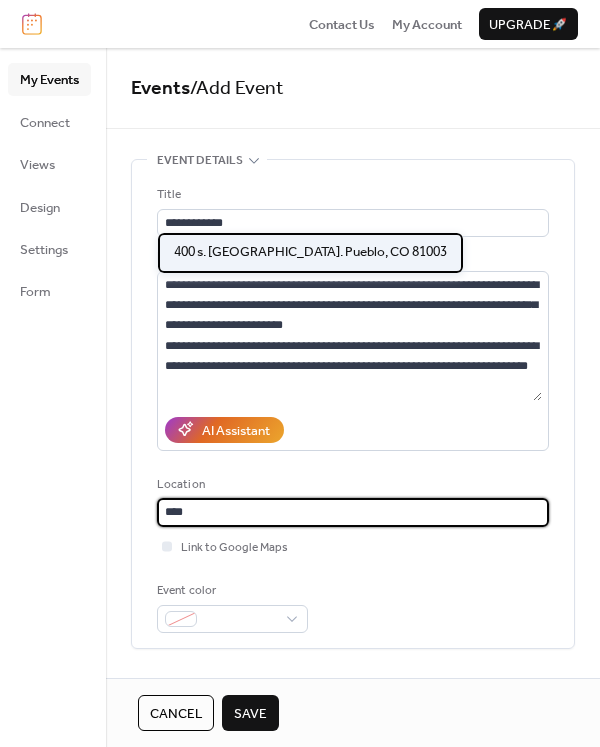 click on "400 s. [GEOGRAPHIC_DATA]. Pueblo, CO 81003" at bounding box center [310, 253] 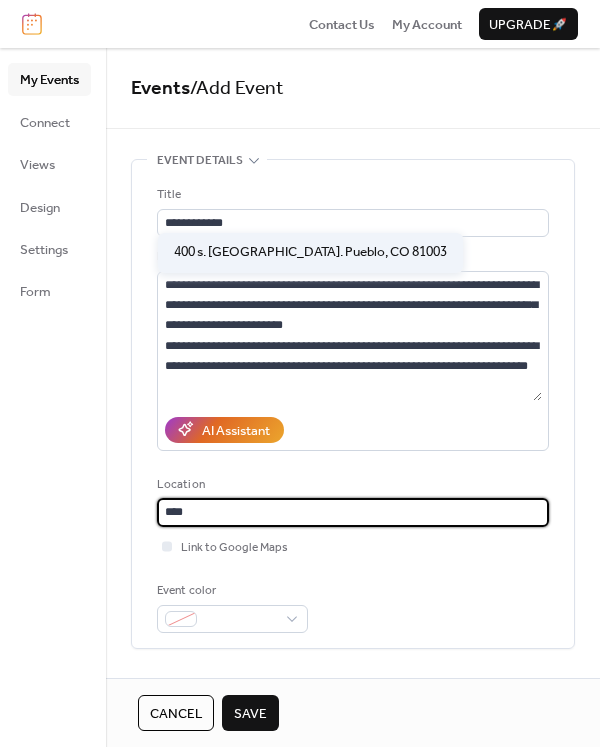 type on "**********" 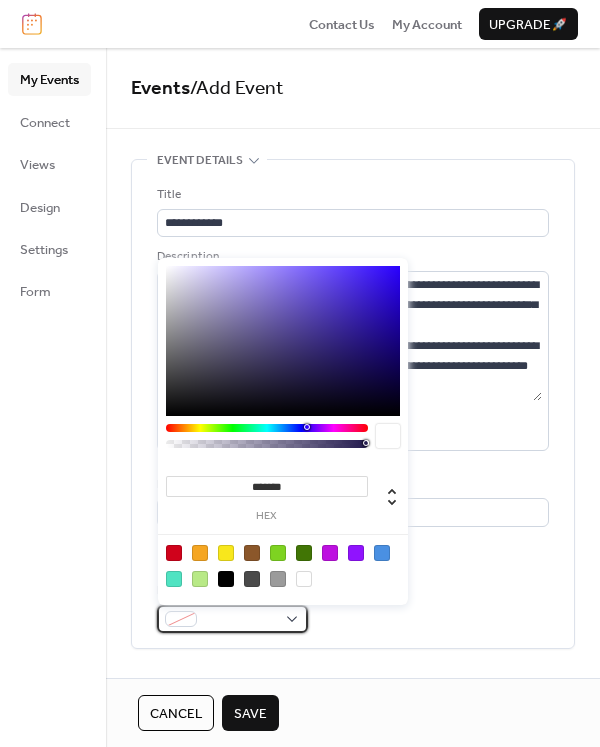 click at bounding box center (240, 620) 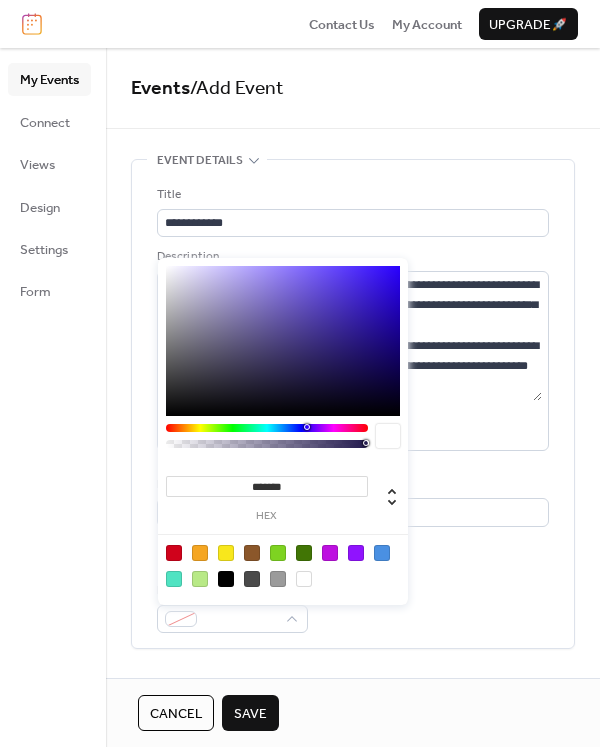 click at bounding box center (226, 553) 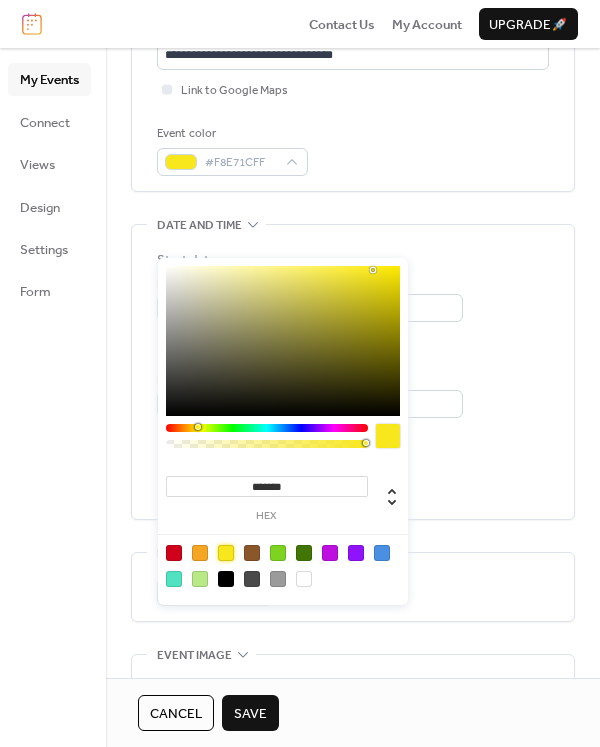 scroll, scrollTop: 463, scrollLeft: 0, axis: vertical 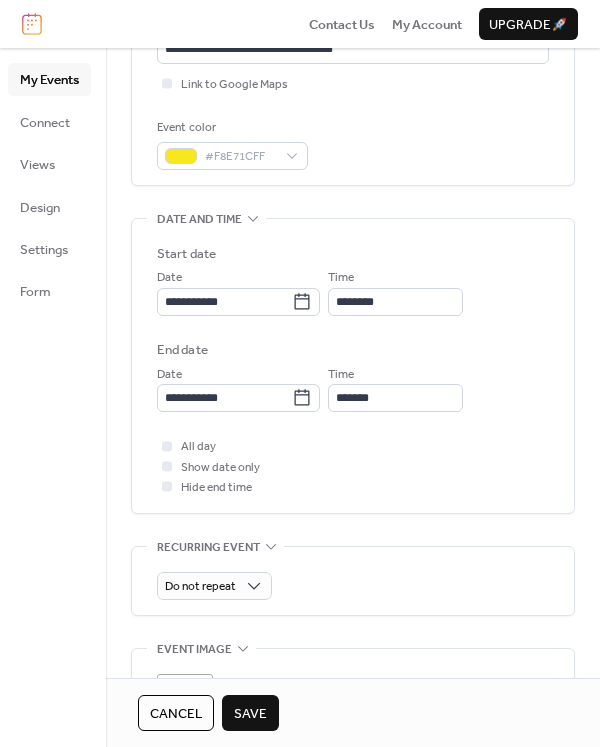click on "**********" at bounding box center [353, 477] 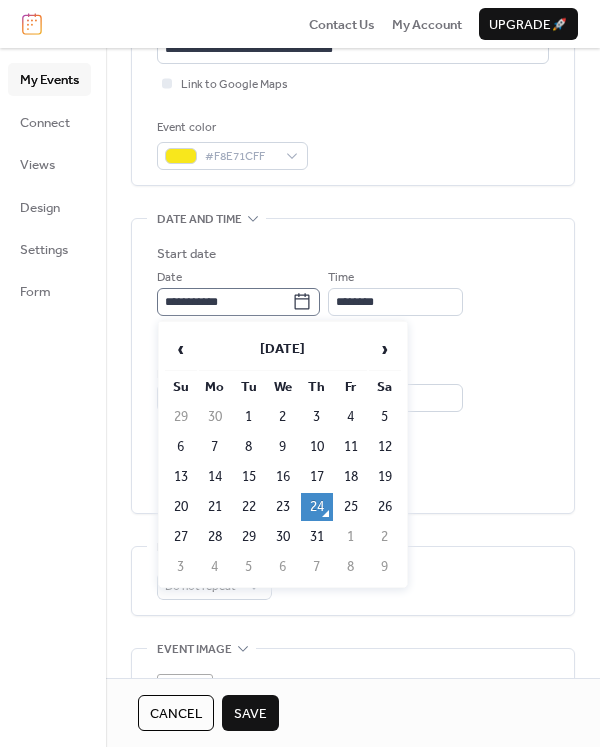 click 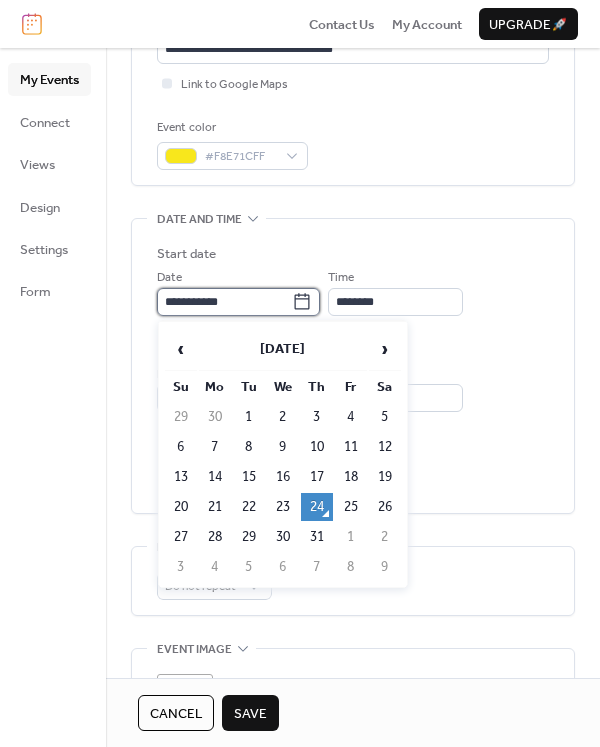 click on "**********" at bounding box center [224, 302] 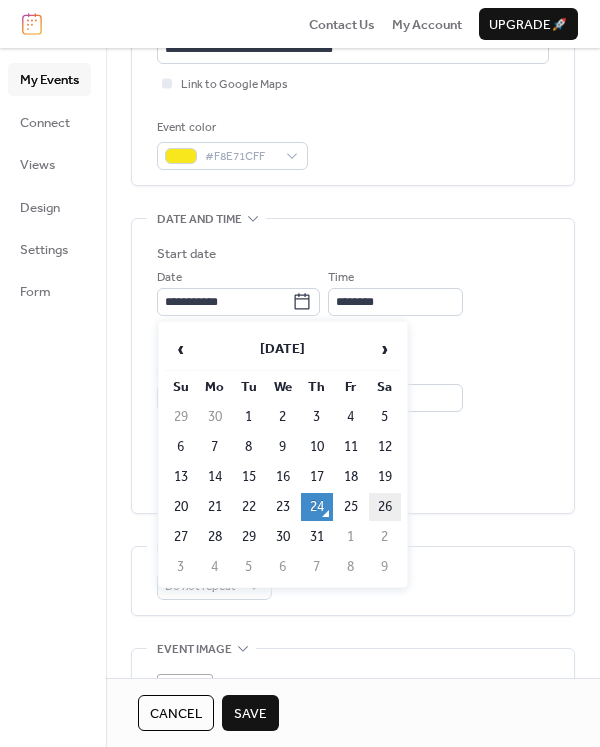 click on "26" at bounding box center [385, 507] 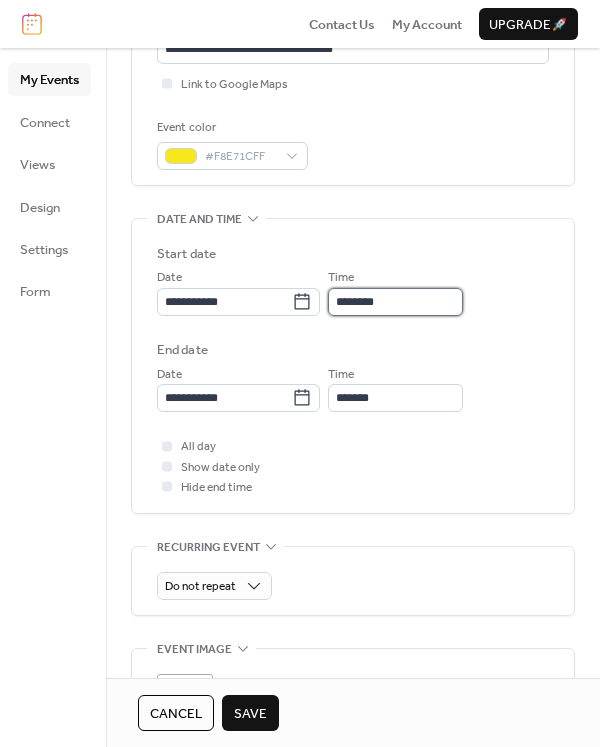 click on "********" at bounding box center [395, 302] 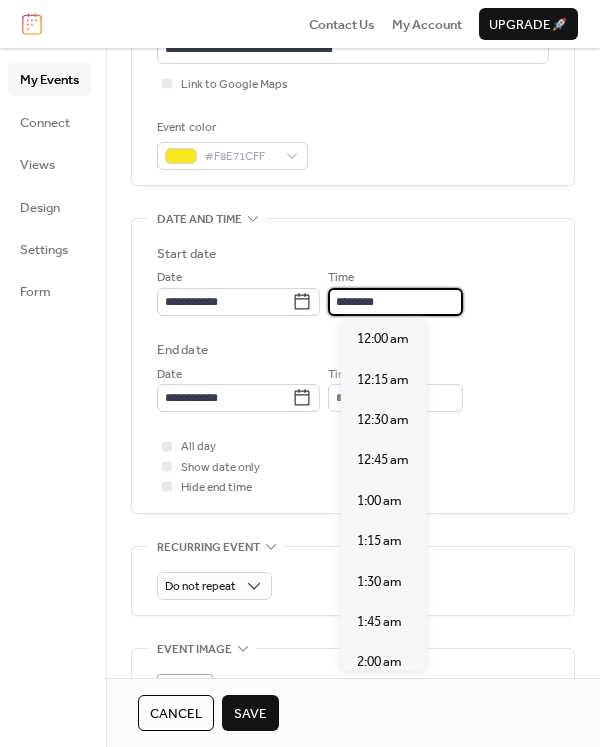 scroll, scrollTop: 1940, scrollLeft: 0, axis: vertical 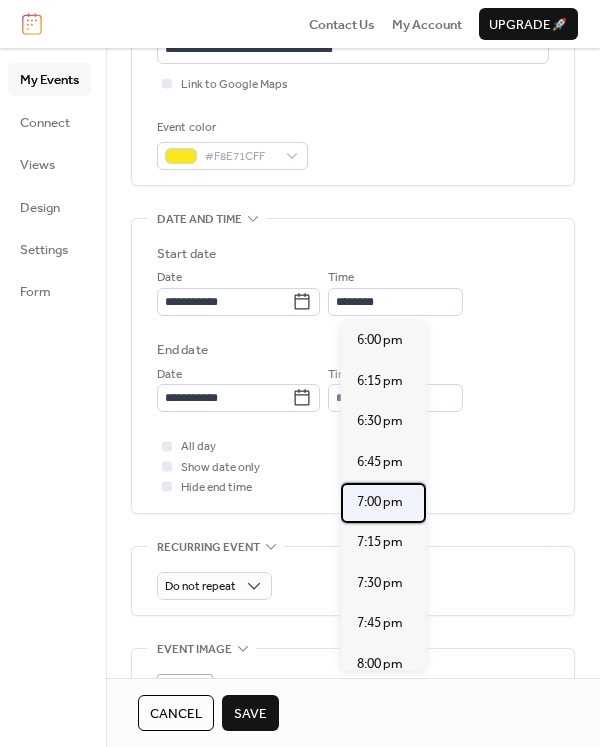 click on "7:00 pm" at bounding box center (380, 502) 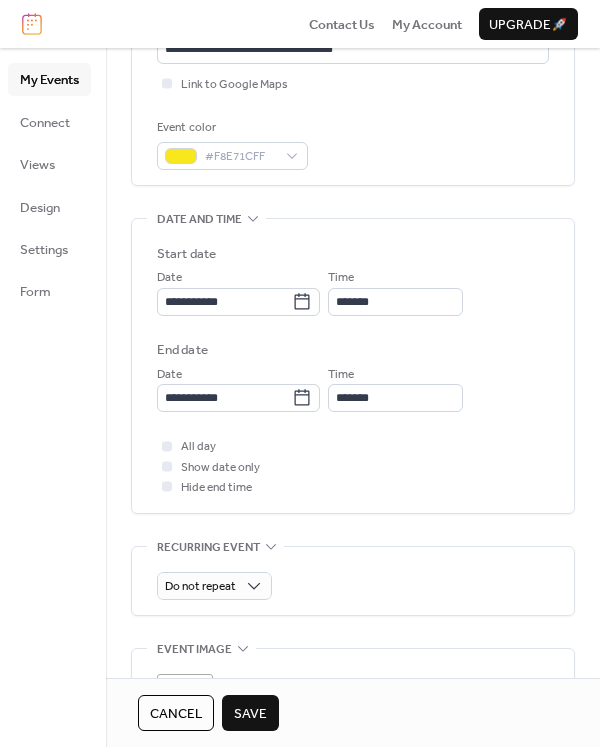 type on "*******" 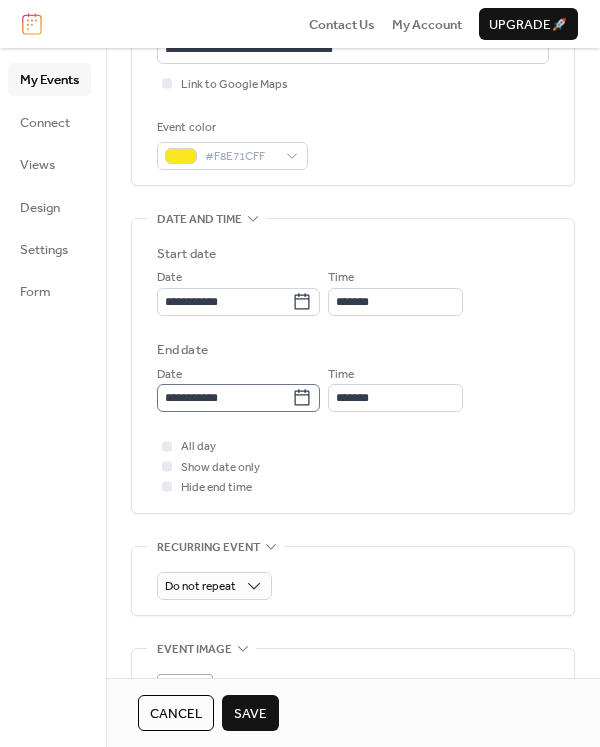 click 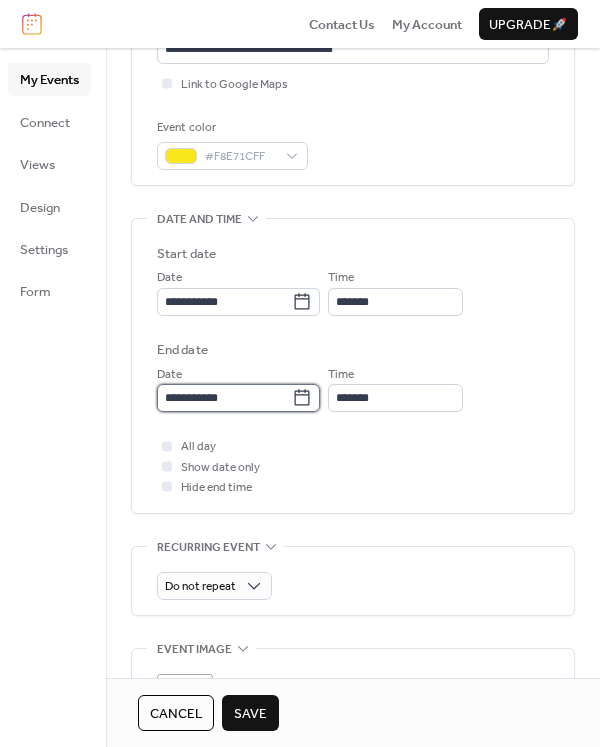 click on "**********" at bounding box center (224, 398) 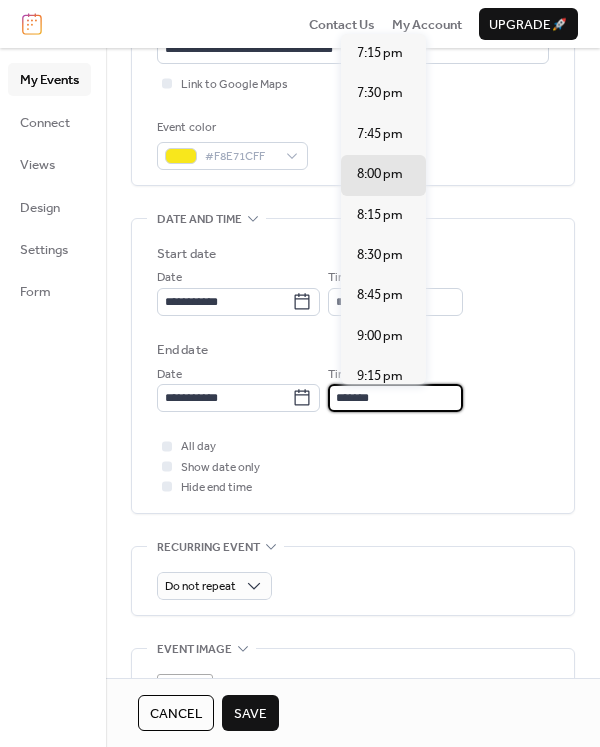 click on "*******" at bounding box center (395, 398) 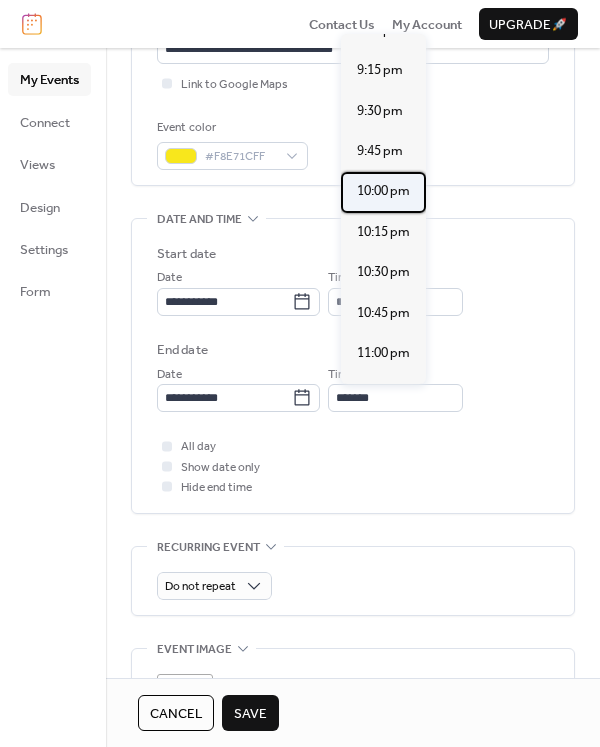 click on "10:00 pm" at bounding box center (383, 191) 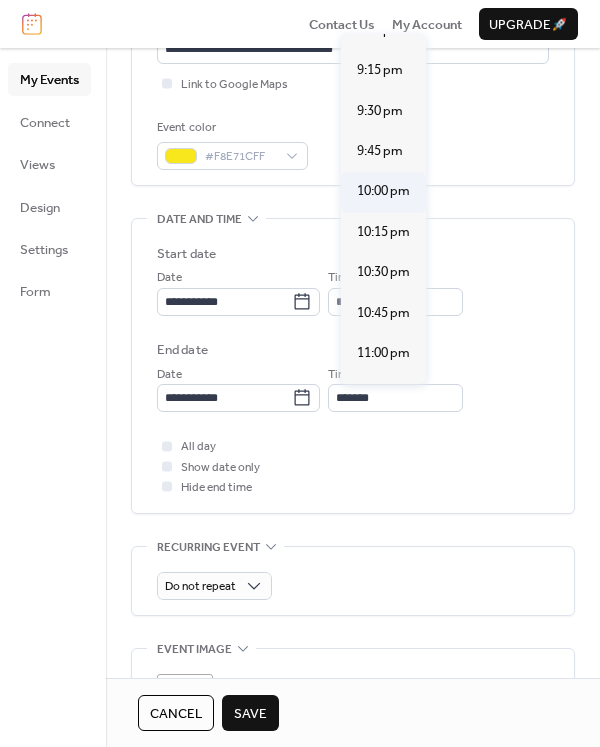 type on "********" 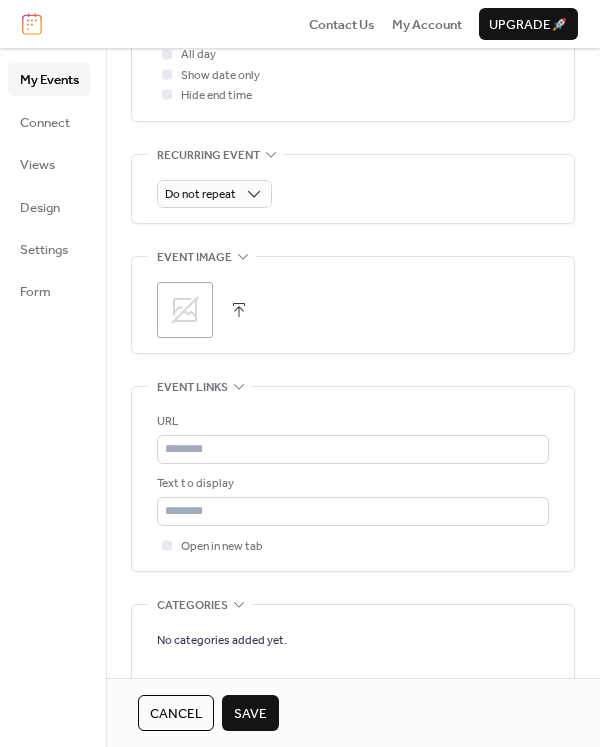 scroll, scrollTop: 891, scrollLeft: 0, axis: vertical 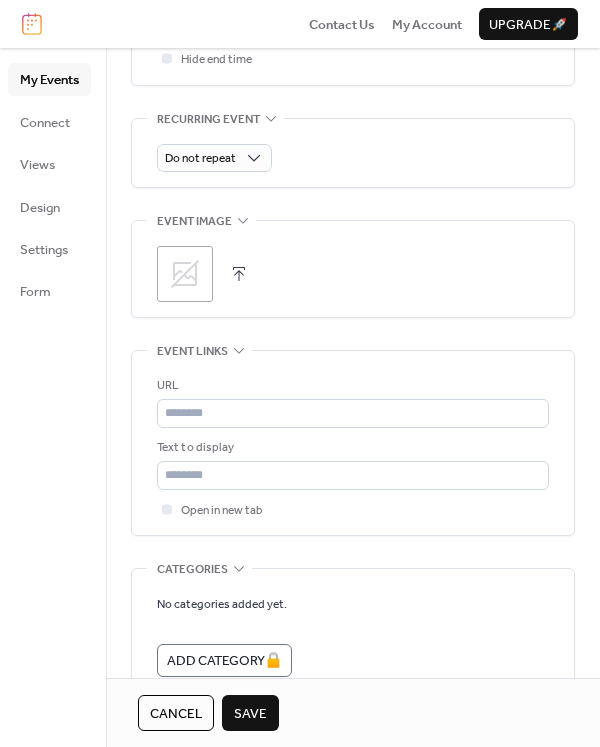 click 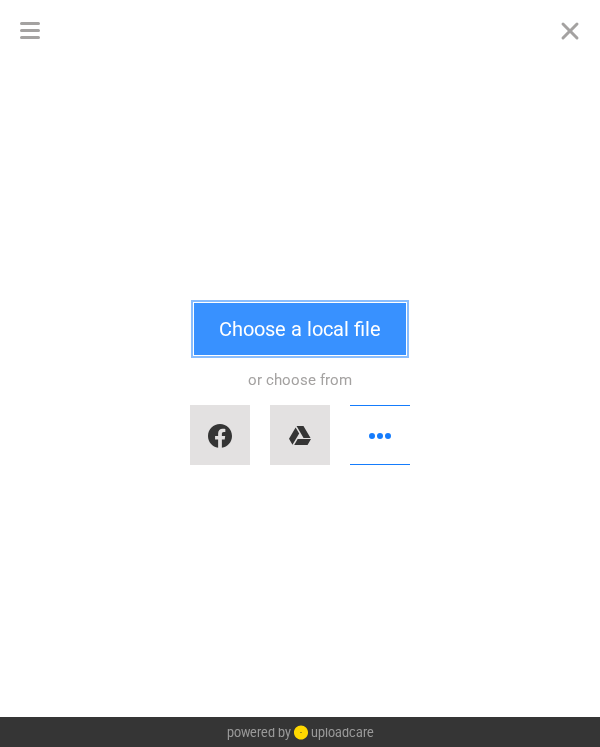 click on "Choose a local file" at bounding box center (300, 329) 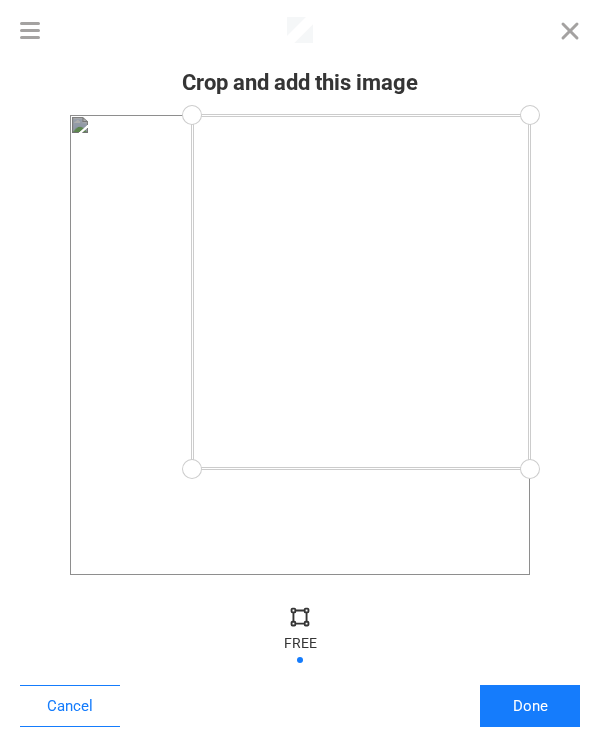 drag, startPoint x: 74, startPoint y: 573, endPoint x: 192, endPoint y: 469, distance: 157.28954 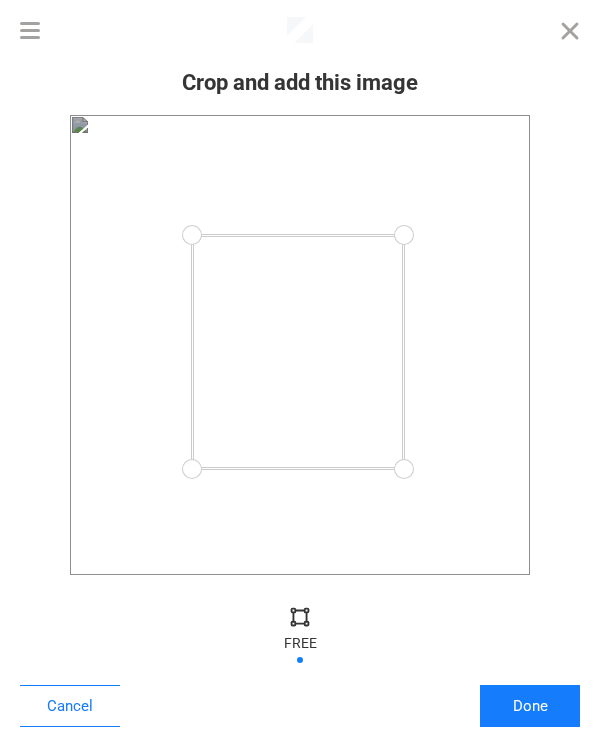 drag, startPoint x: 535, startPoint y: 116, endPoint x: 404, endPoint y: 235, distance: 176.98022 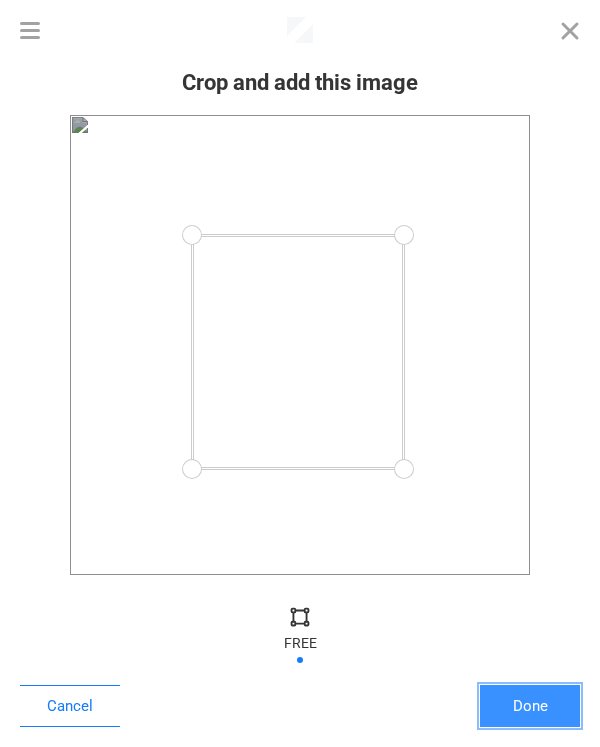 click on "Done" at bounding box center (530, 706) 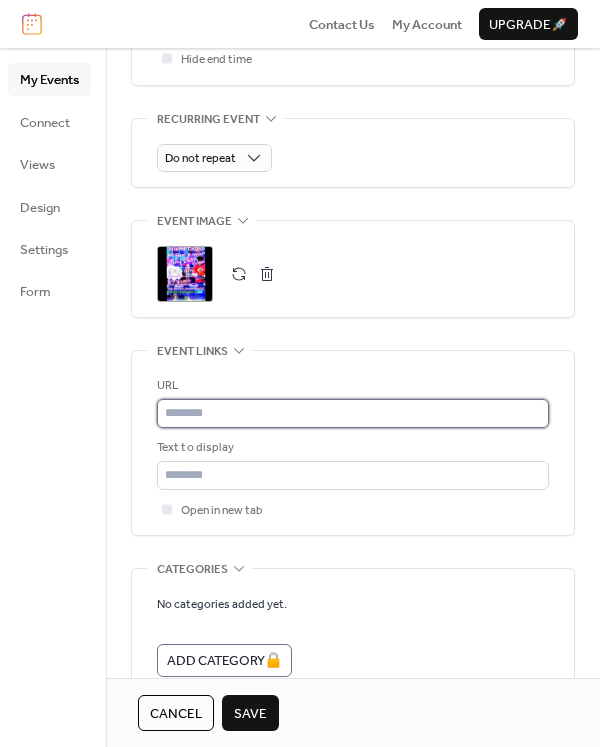click at bounding box center [353, 413] 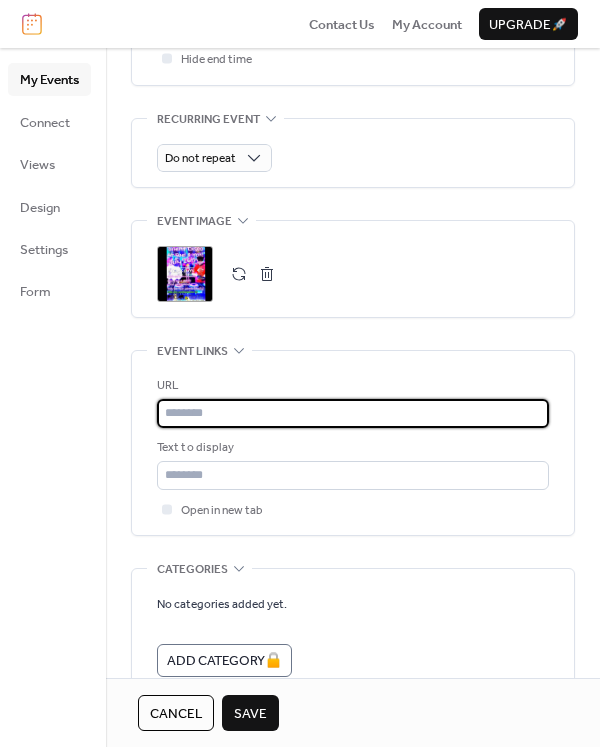 paste on "**********" 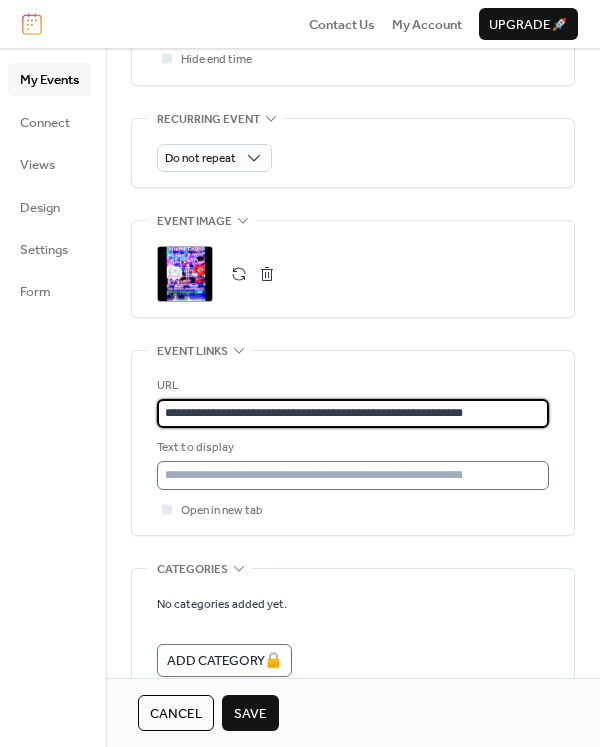 type on "**********" 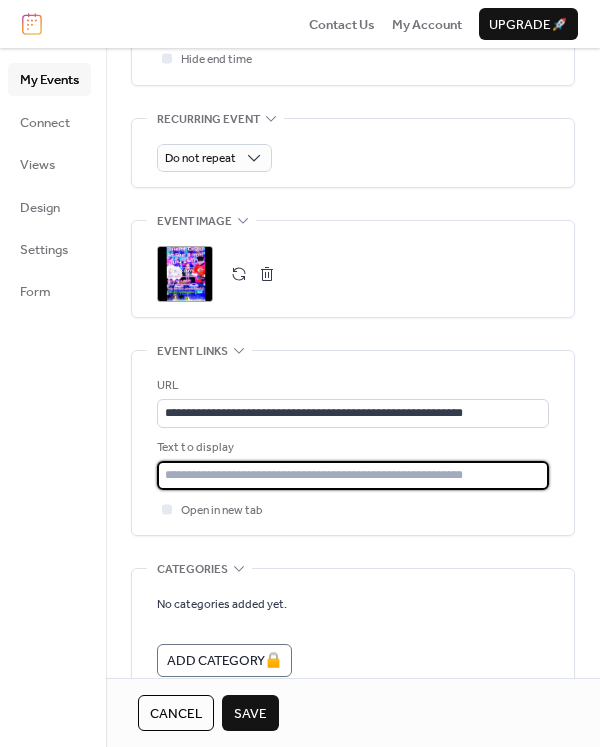 click at bounding box center (353, 475) 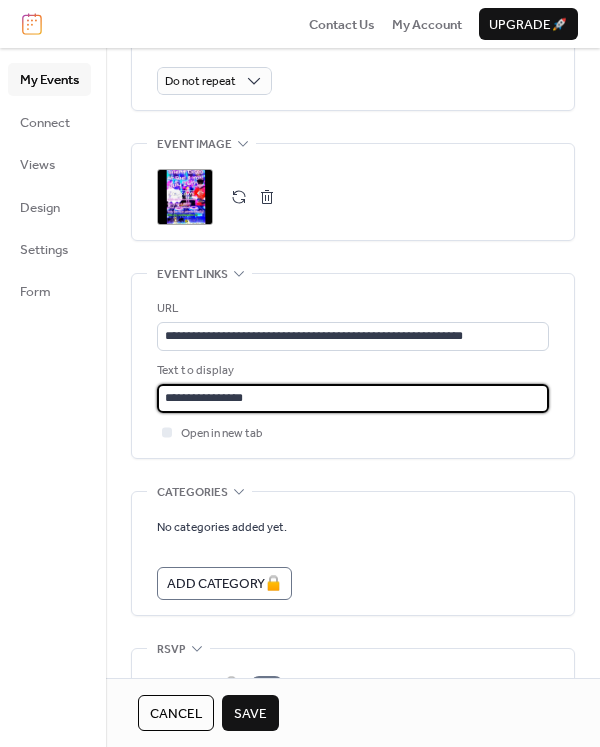 scroll, scrollTop: 1065, scrollLeft: 0, axis: vertical 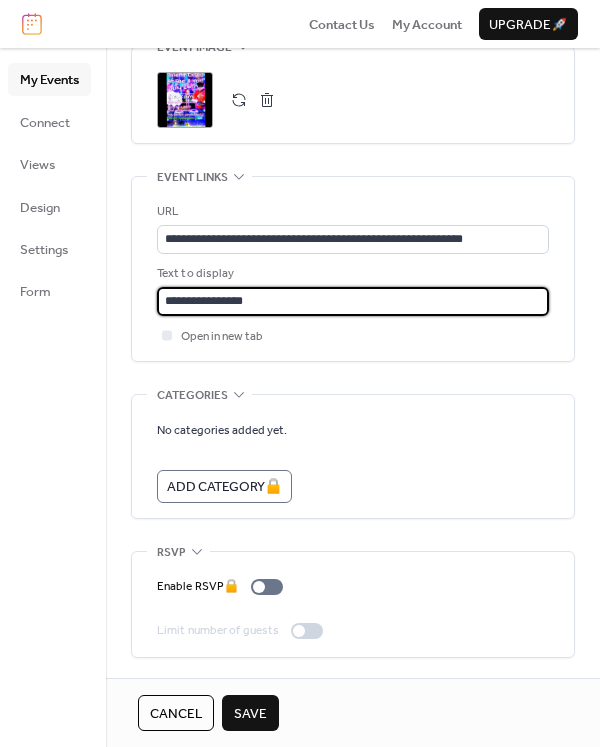 type on "**********" 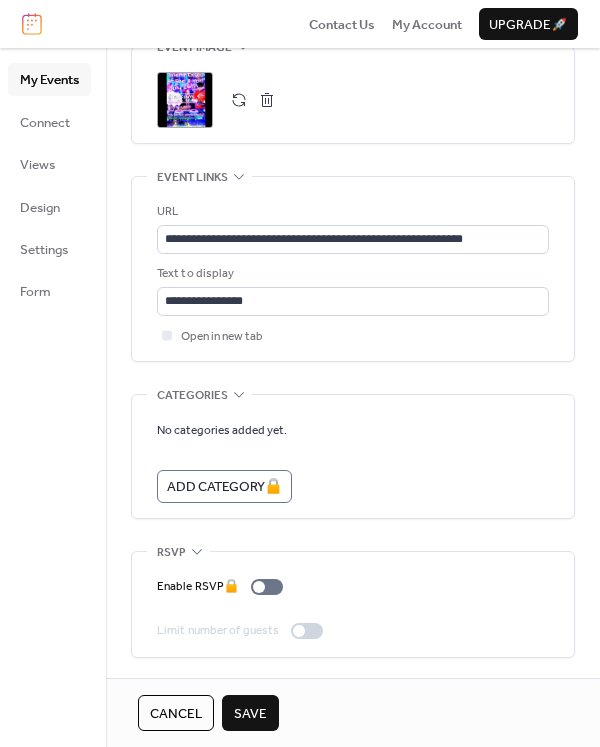 click on "Save" at bounding box center (250, 714) 